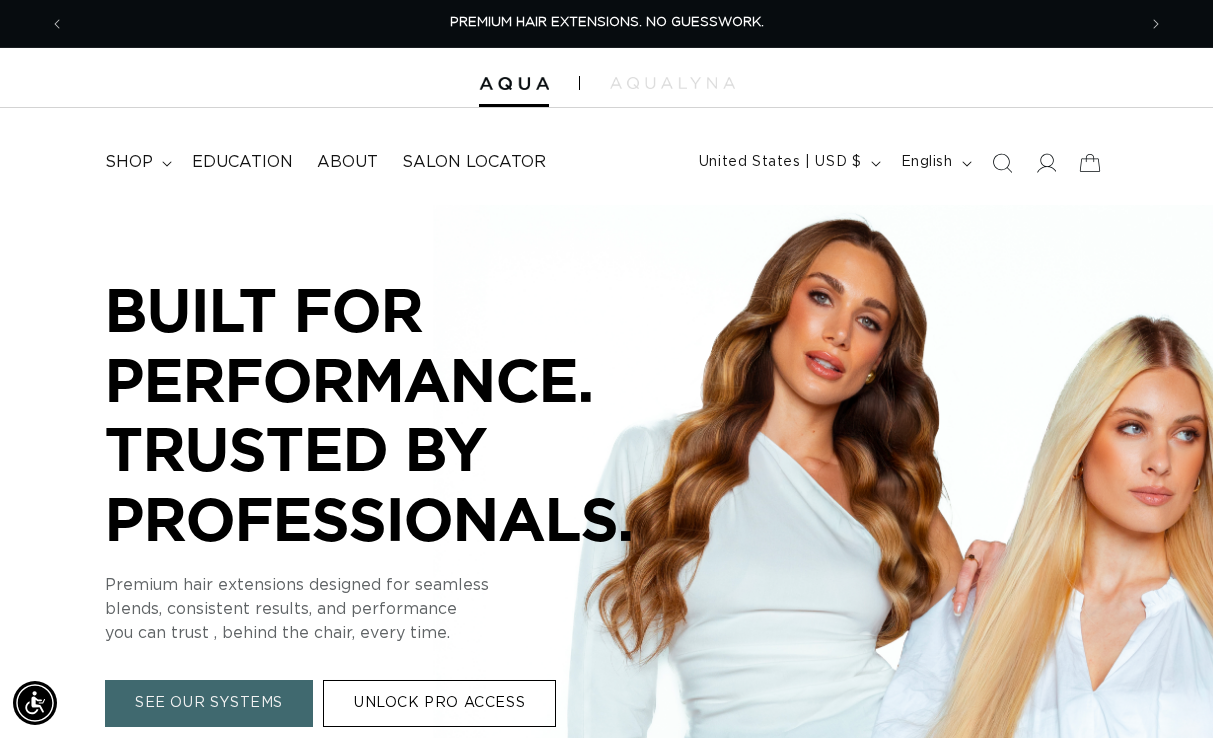 scroll, scrollTop: 0, scrollLeft: 0, axis: both 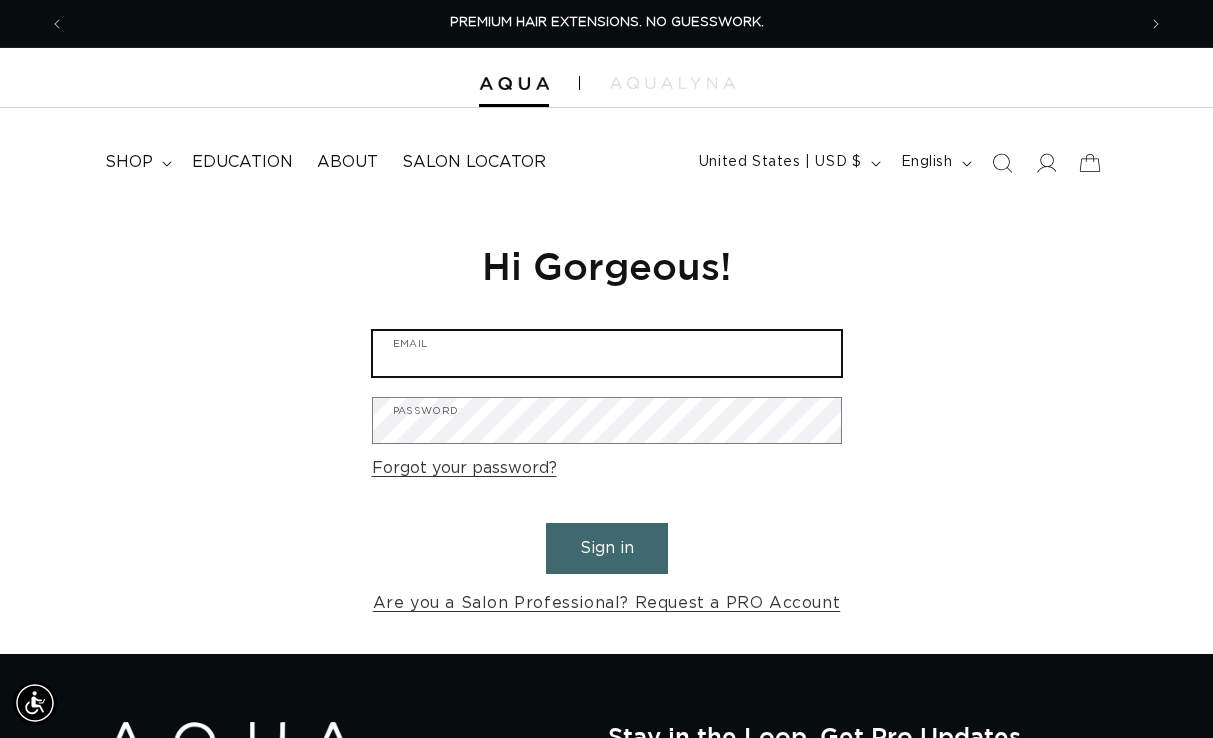 click on "Email" at bounding box center (607, 353) 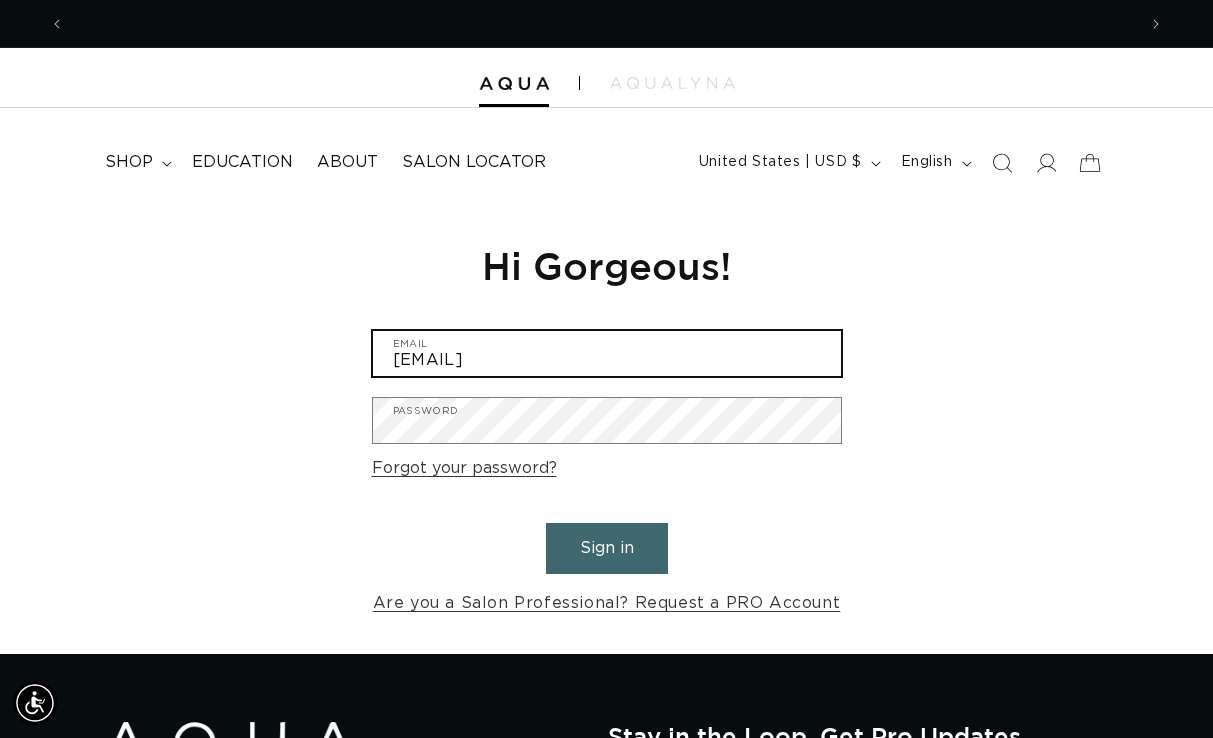 scroll, scrollTop: 0, scrollLeft: 1071, axis: horizontal 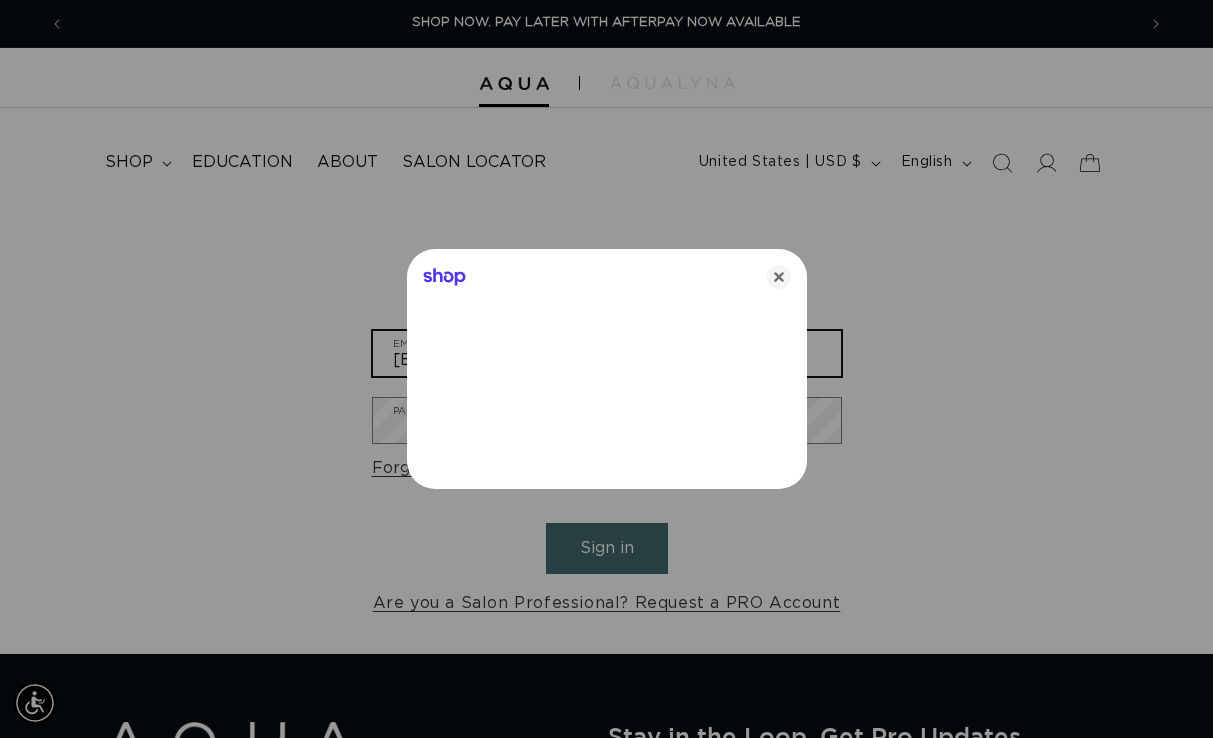 type on "tranzformerz35@gmail.com" 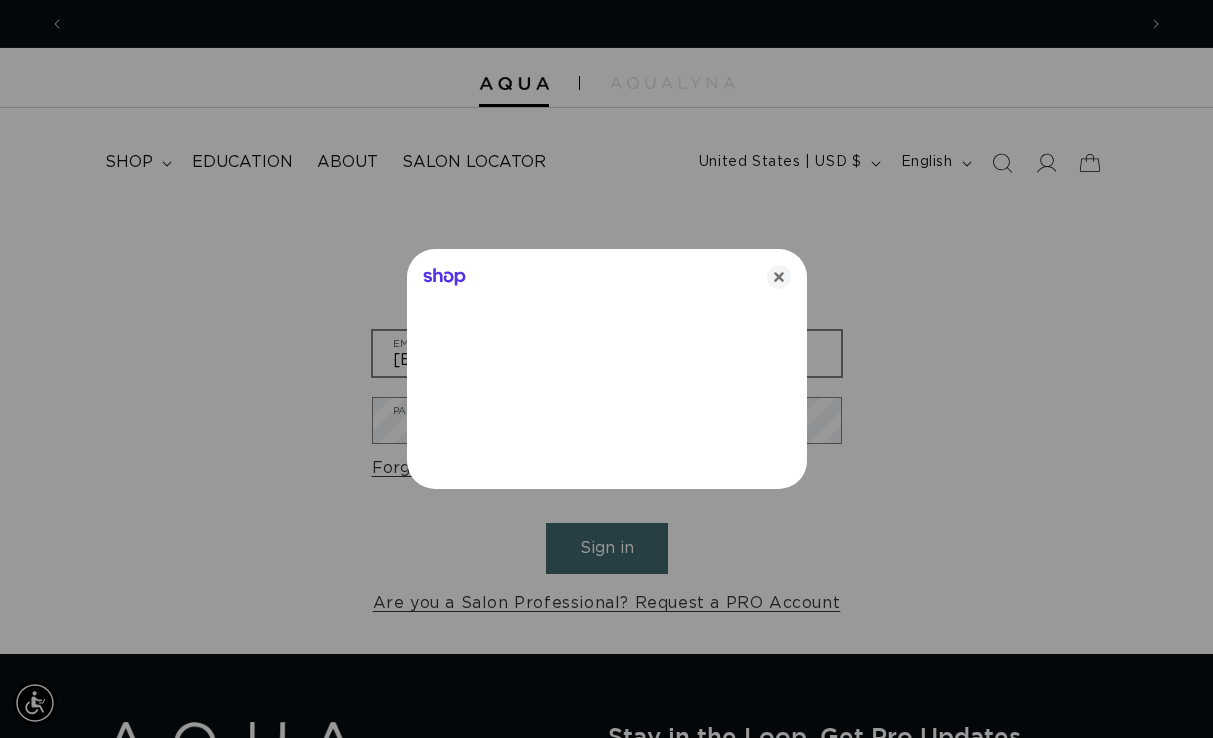 scroll, scrollTop: 0, scrollLeft: 1071, axis: horizontal 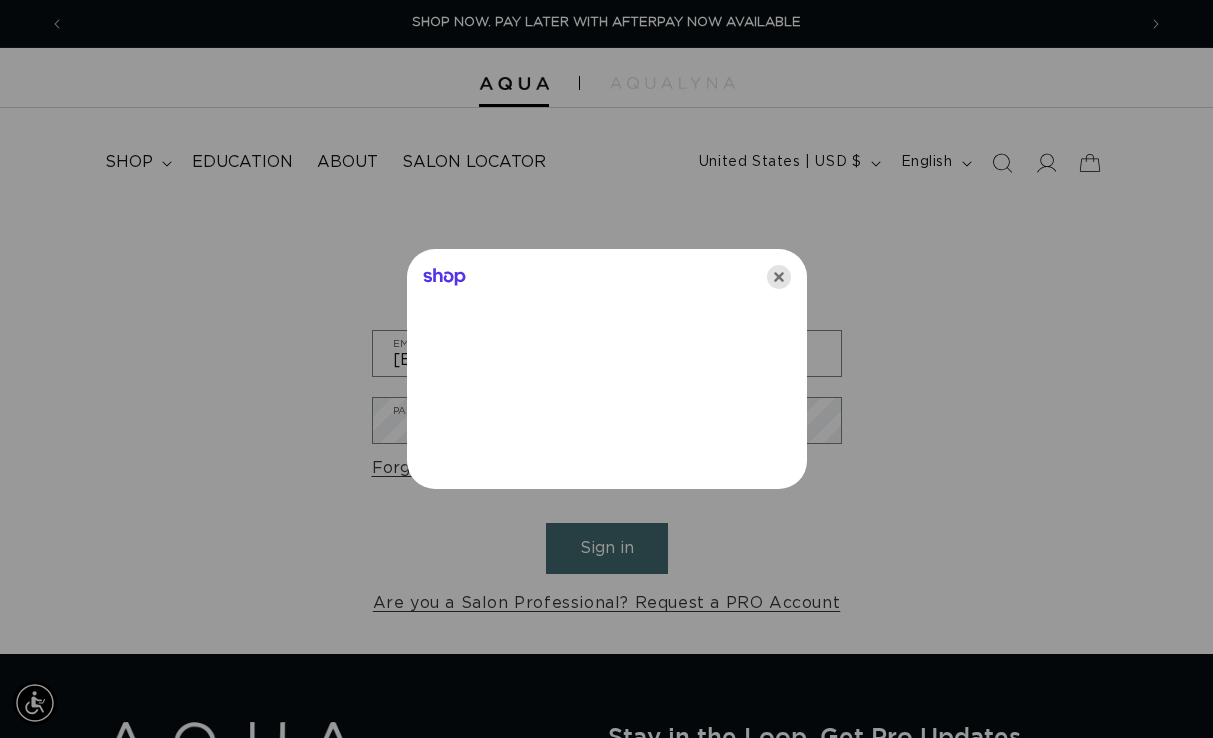 click 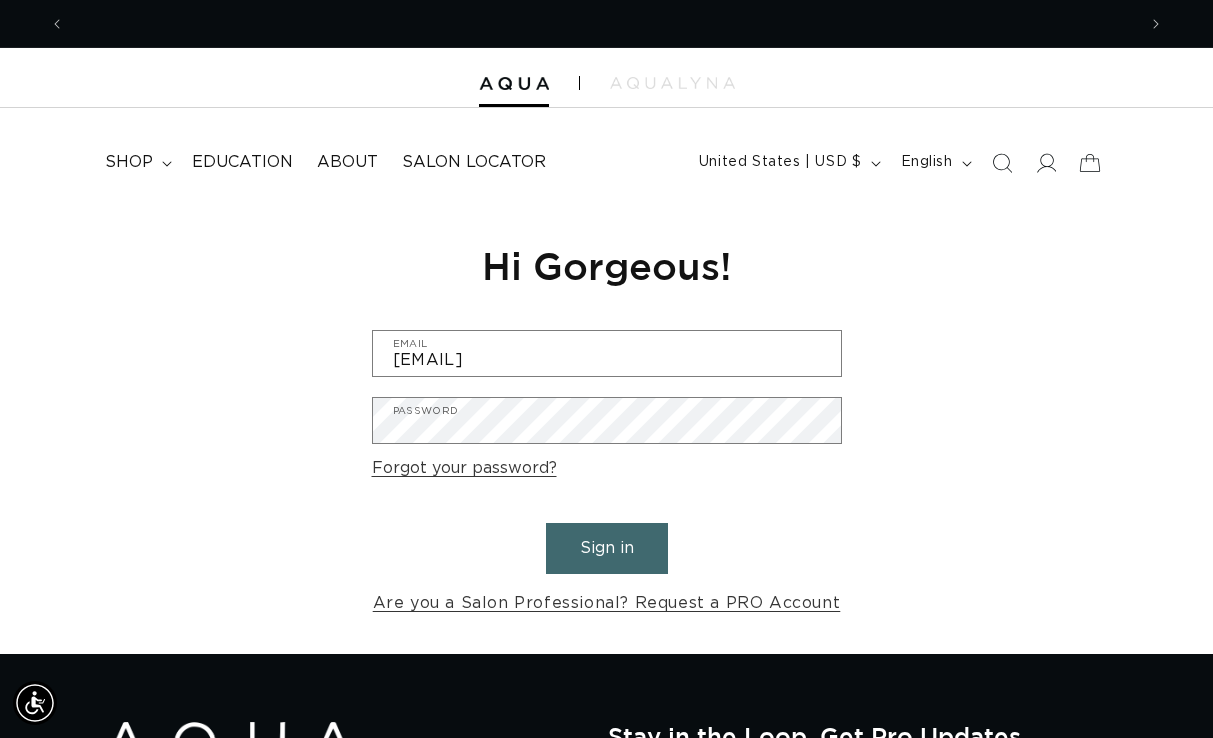 scroll, scrollTop: 0, scrollLeft: 2142, axis: horizontal 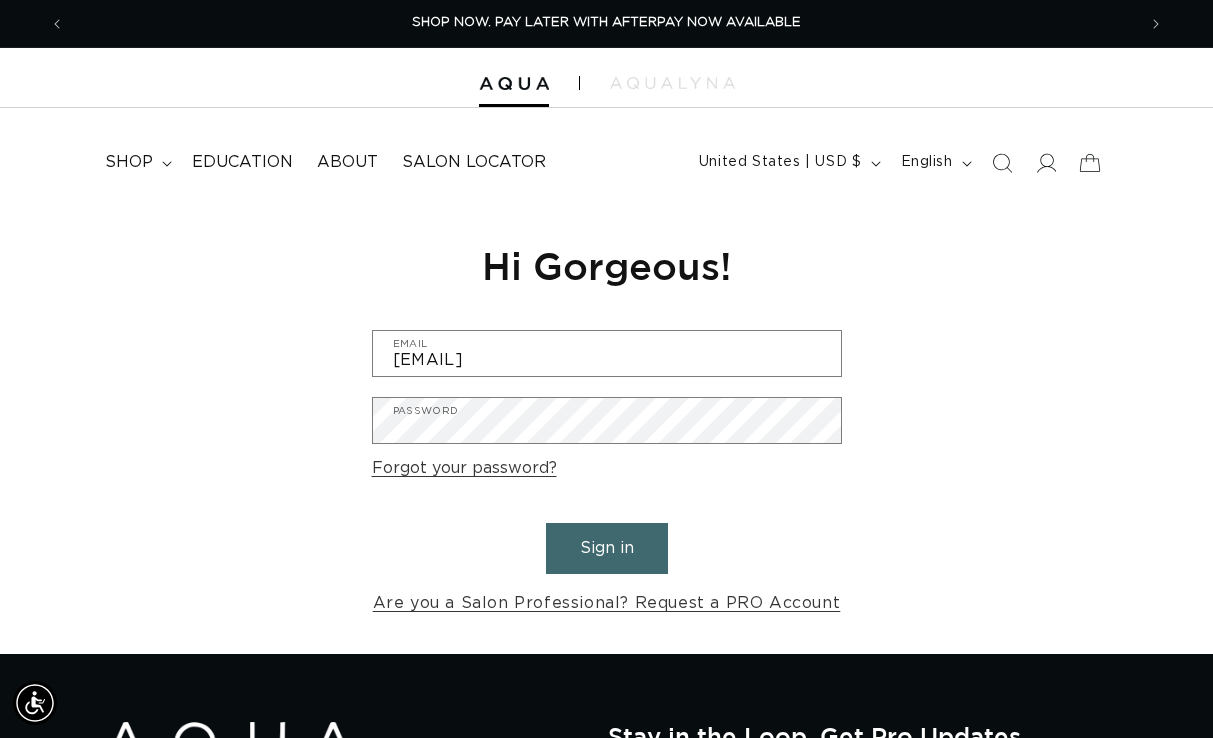 click on "Sign in" at bounding box center (607, 548) 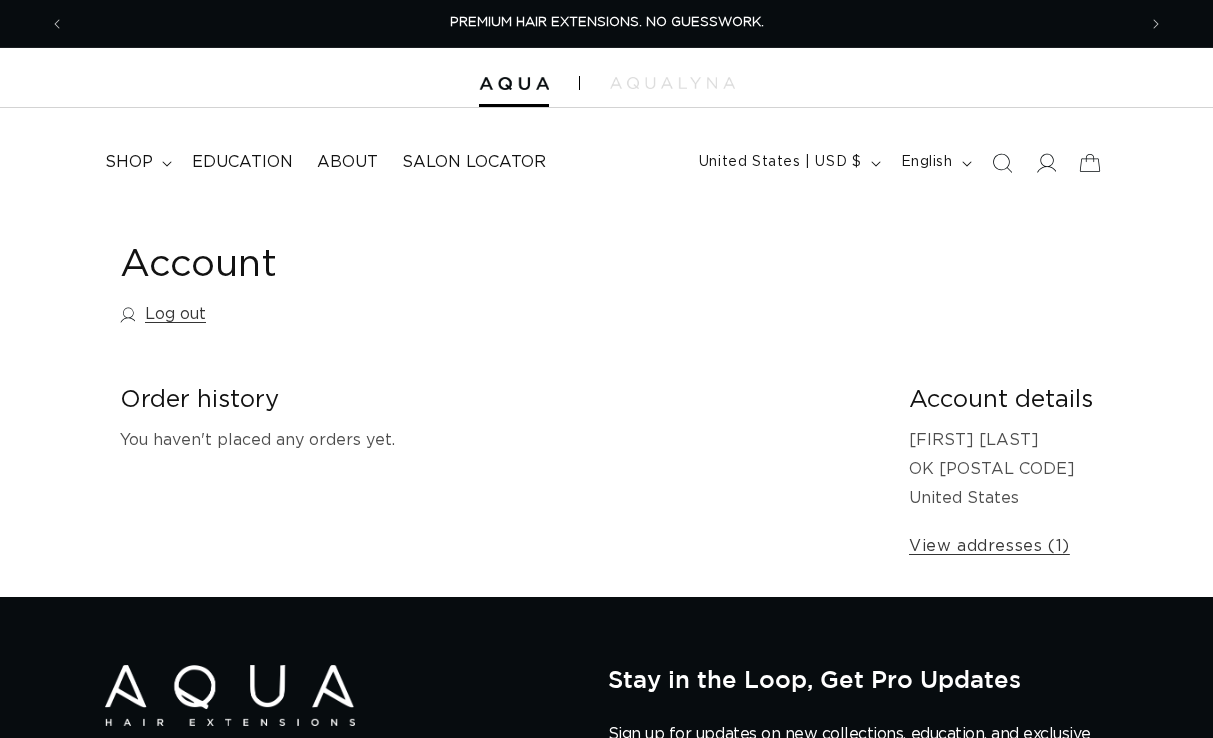 scroll, scrollTop: 0, scrollLeft: 0, axis: both 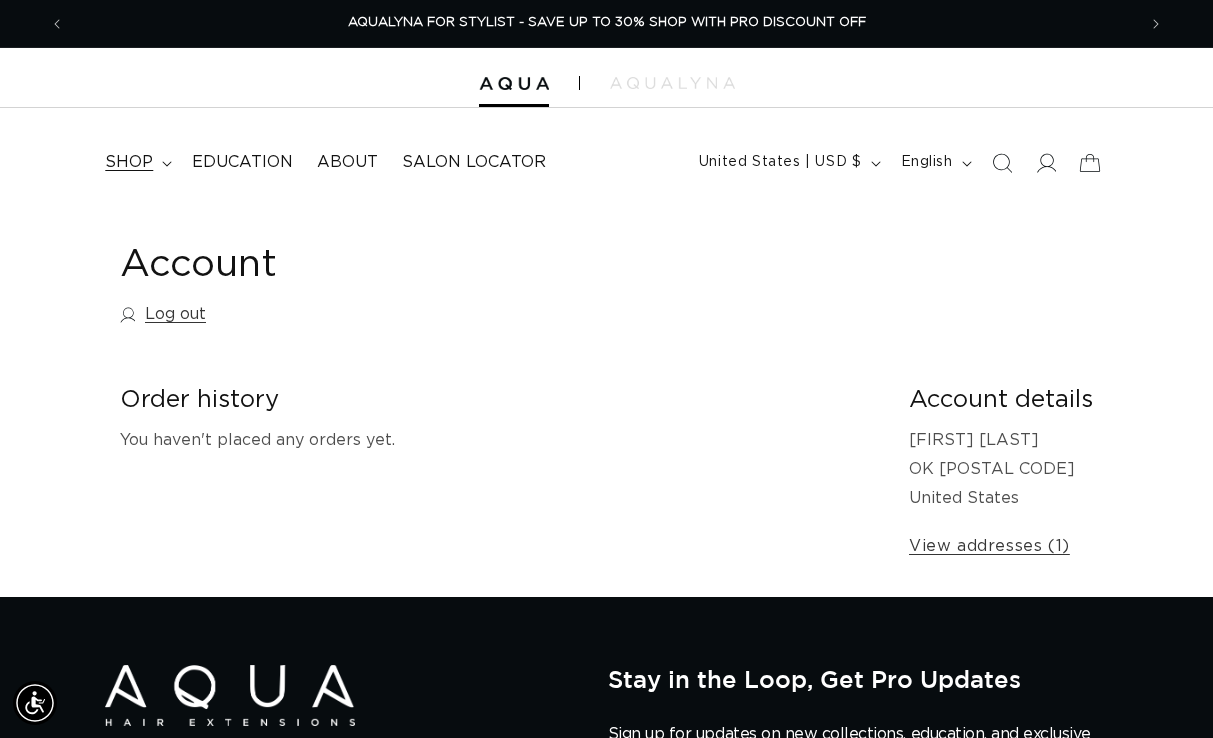 click on "shop" at bounding box center (129, 162) 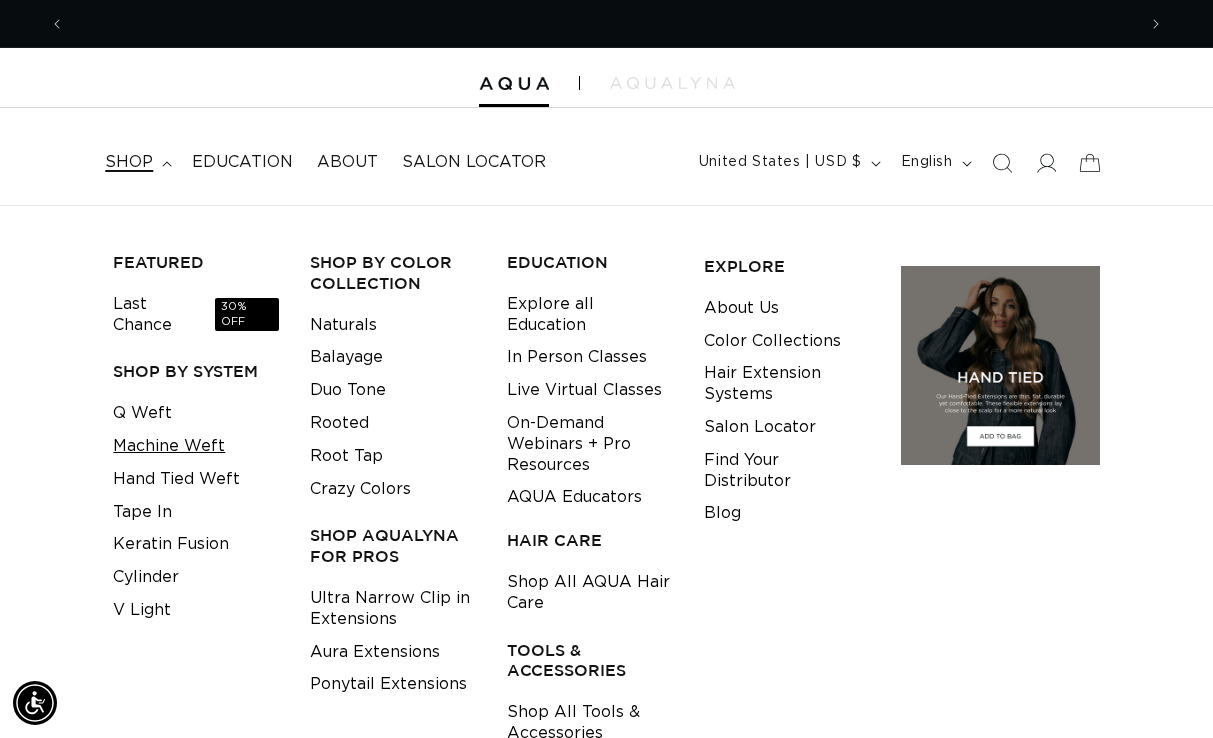 scroll, scrollTop: 0, scrollLeft: 1071, axis: horizontal 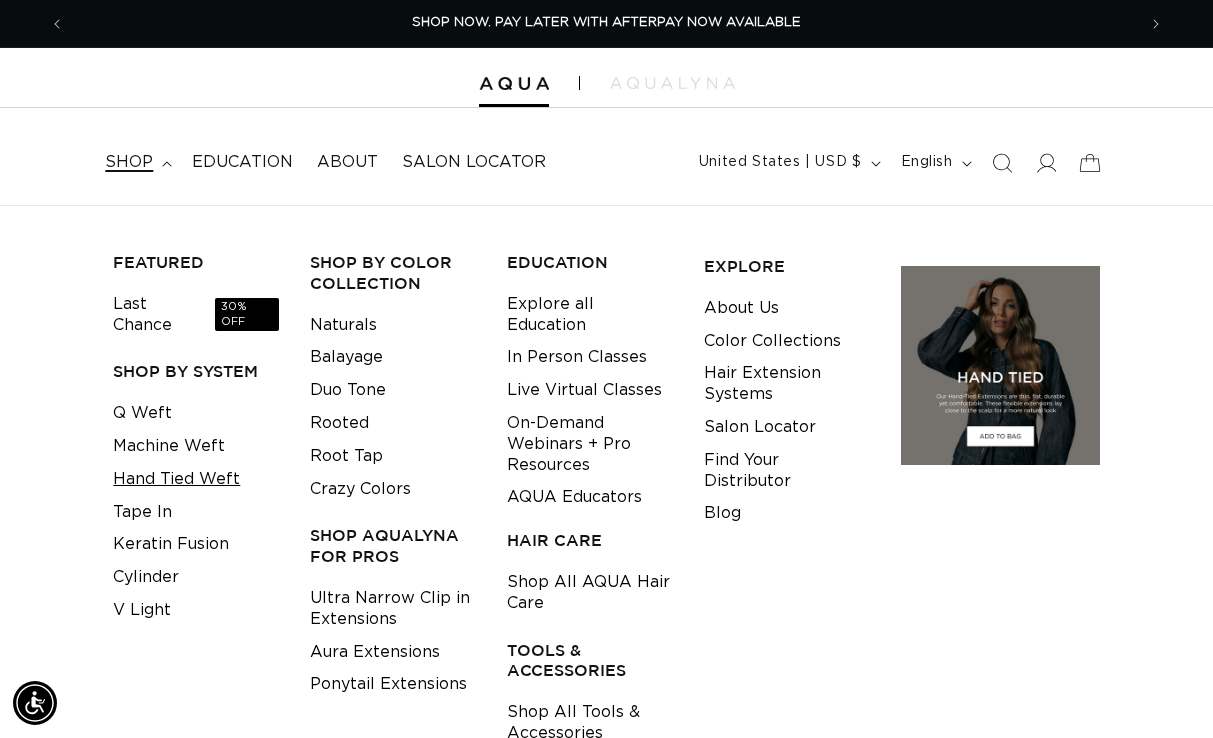 click on "Hand Tied Weft" at bounding box center [176, 479] 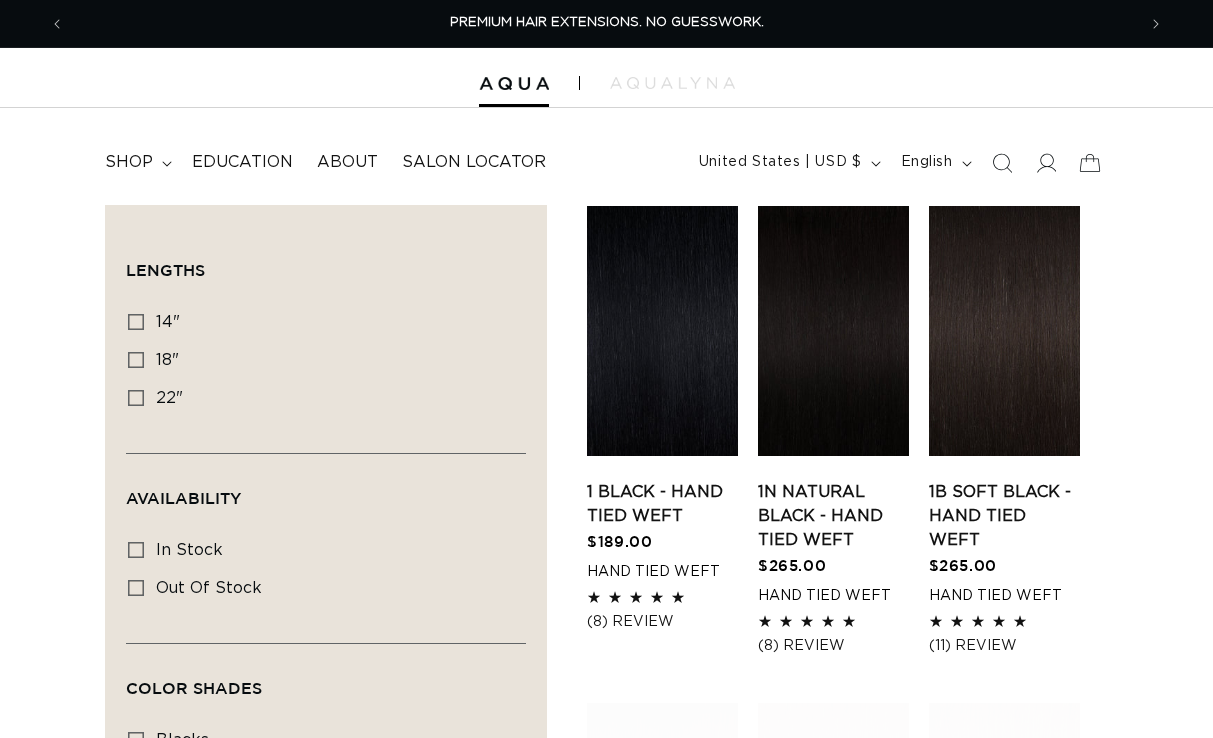 scroll, scrollTop: 0, scrollLeft: 0, axis: both 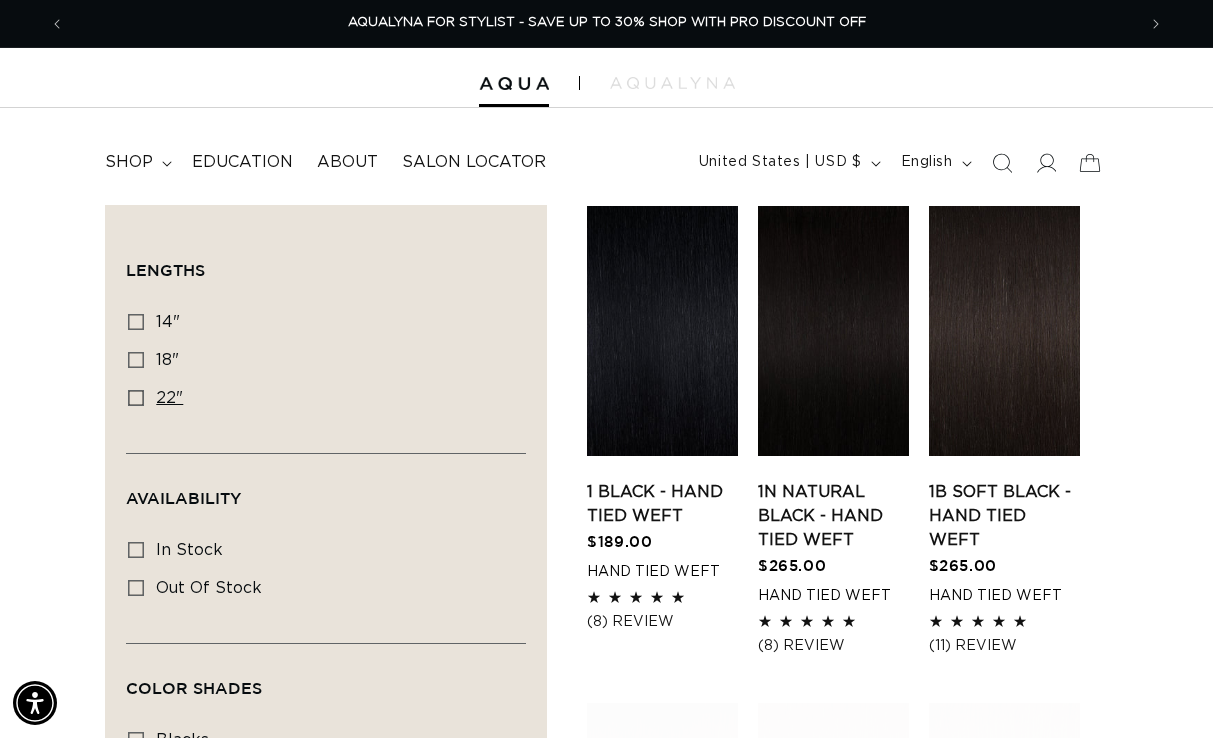 click 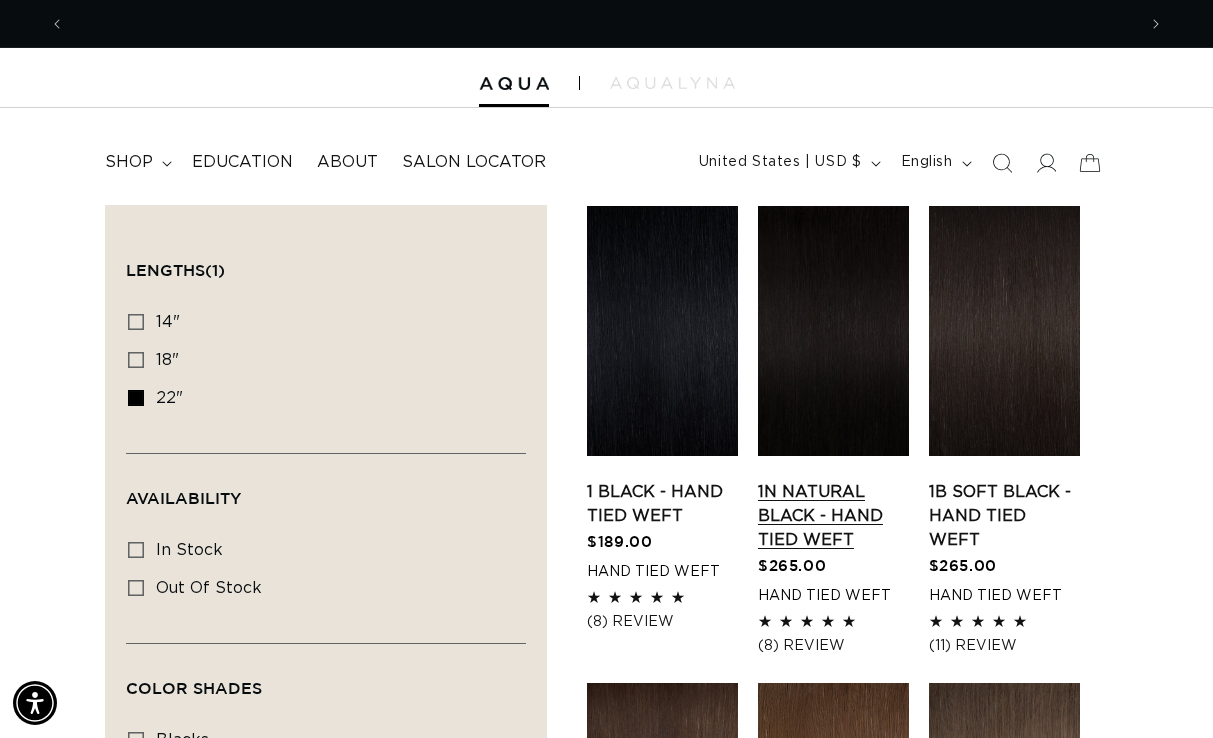 scroll, scrollTop: 0, scrollLeft: 0, axis: both 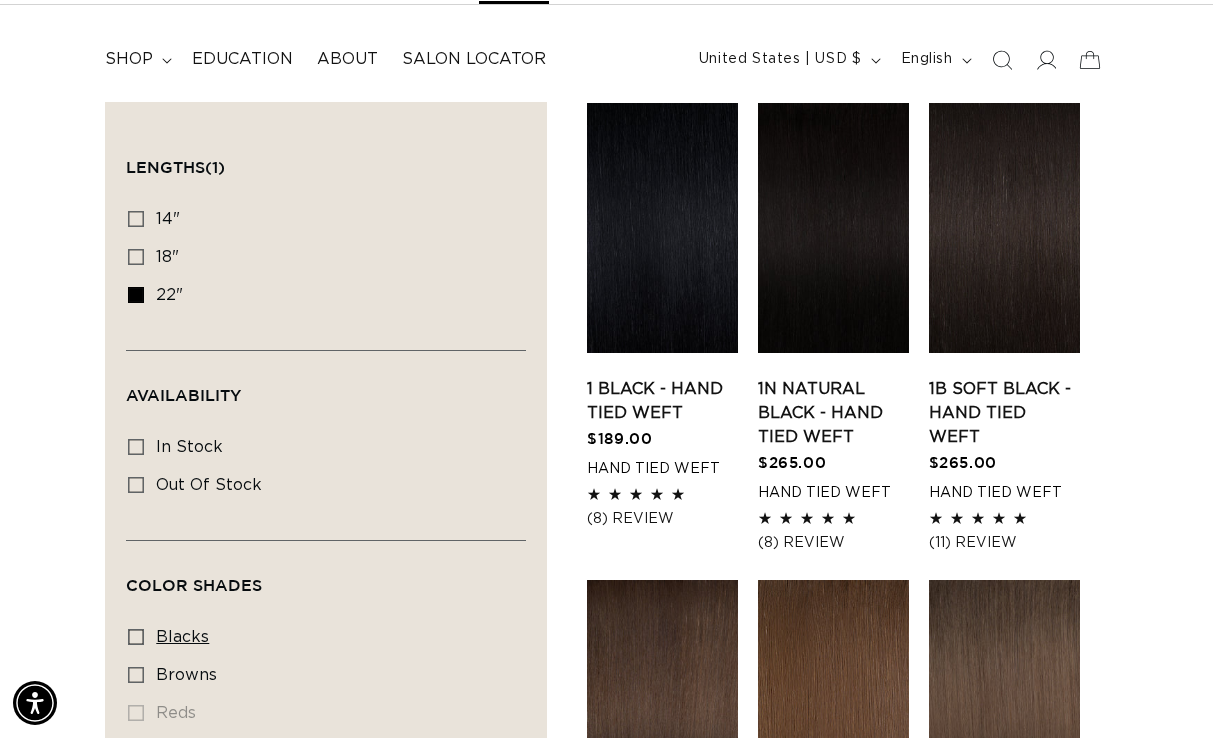 click 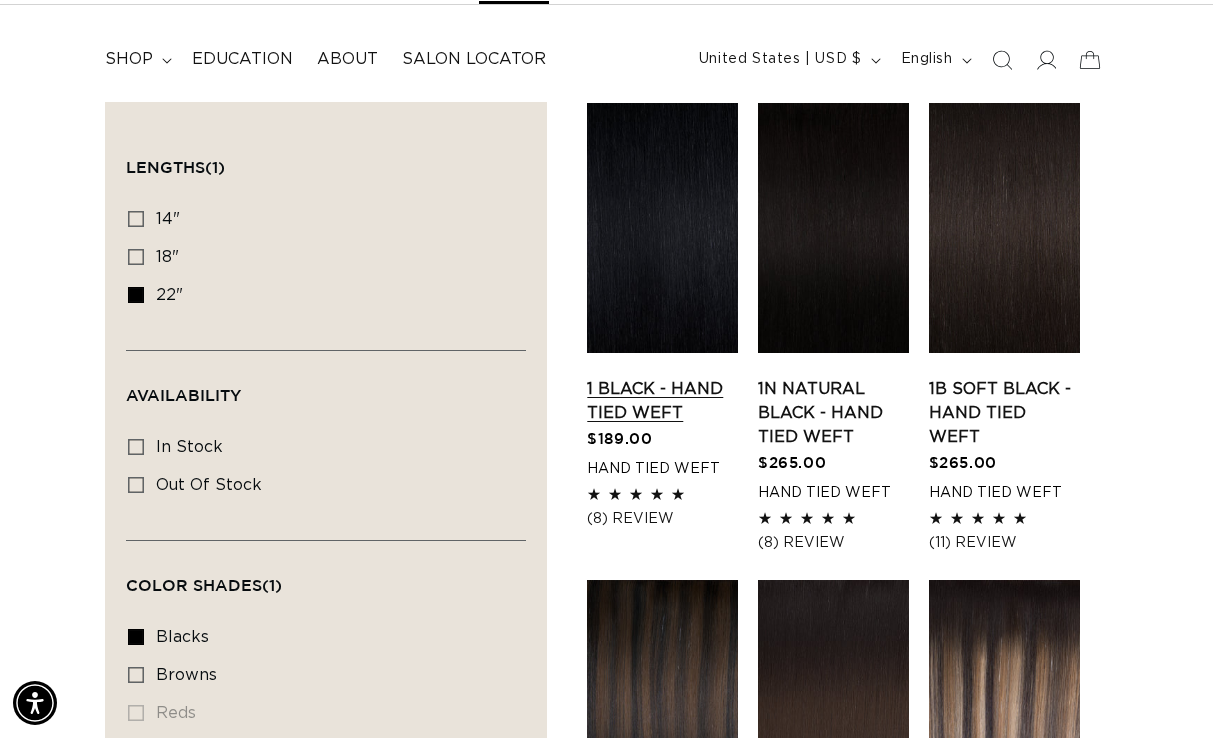 scroll, scrollTop: 0, scrollLeft: 1071, axis: horizontal 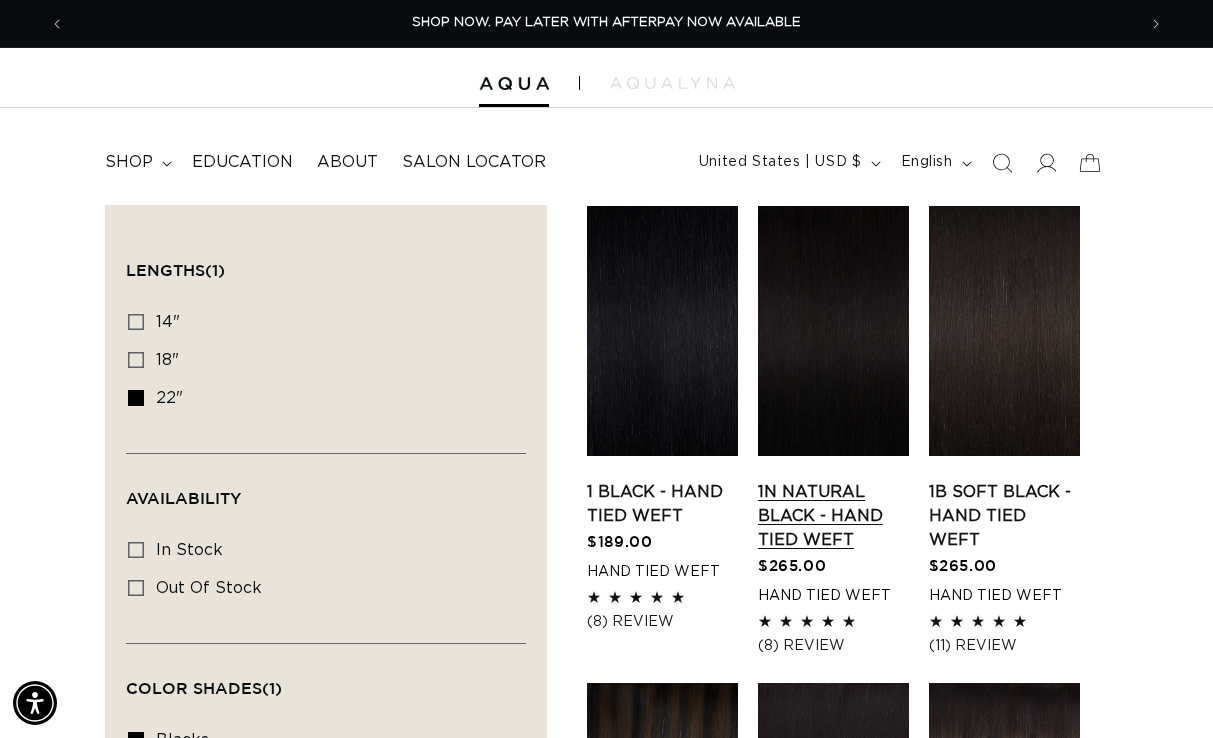 click on "1N Natural Black - Hand Tied Weft" at bounding box center (833, 516) 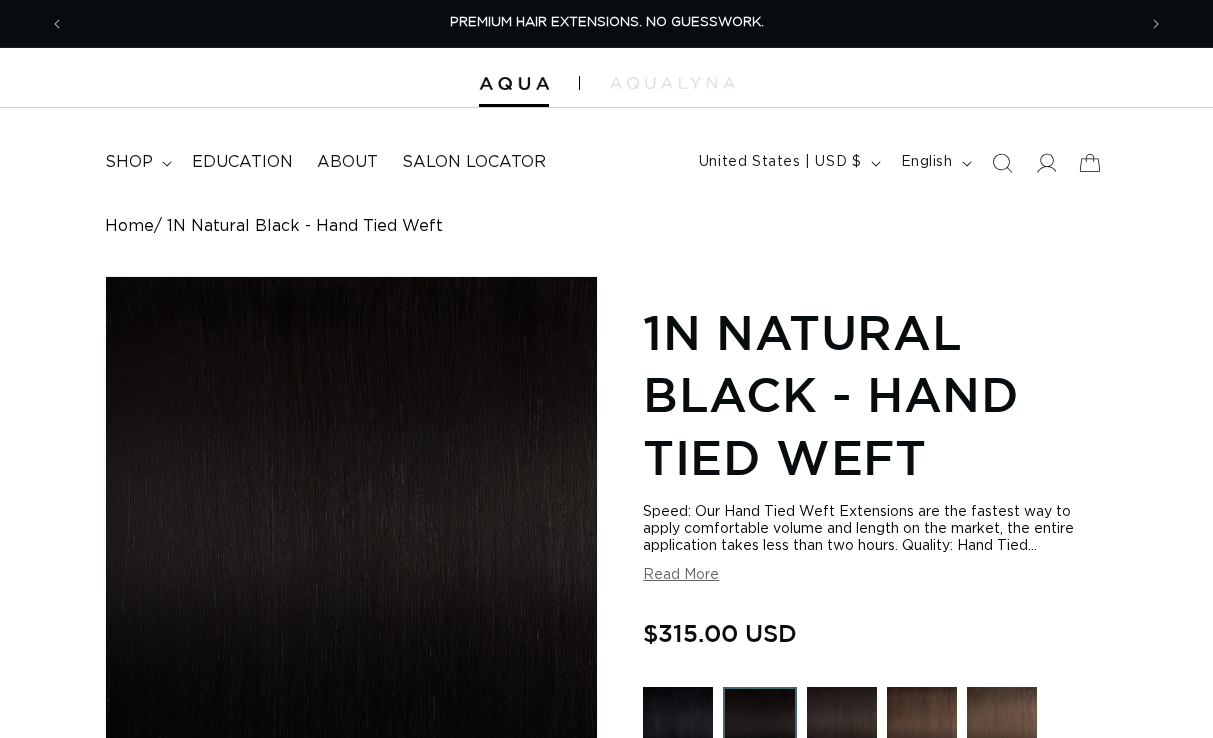 scroll, scrollTop: 0, scrollLeft: 0, axis: both 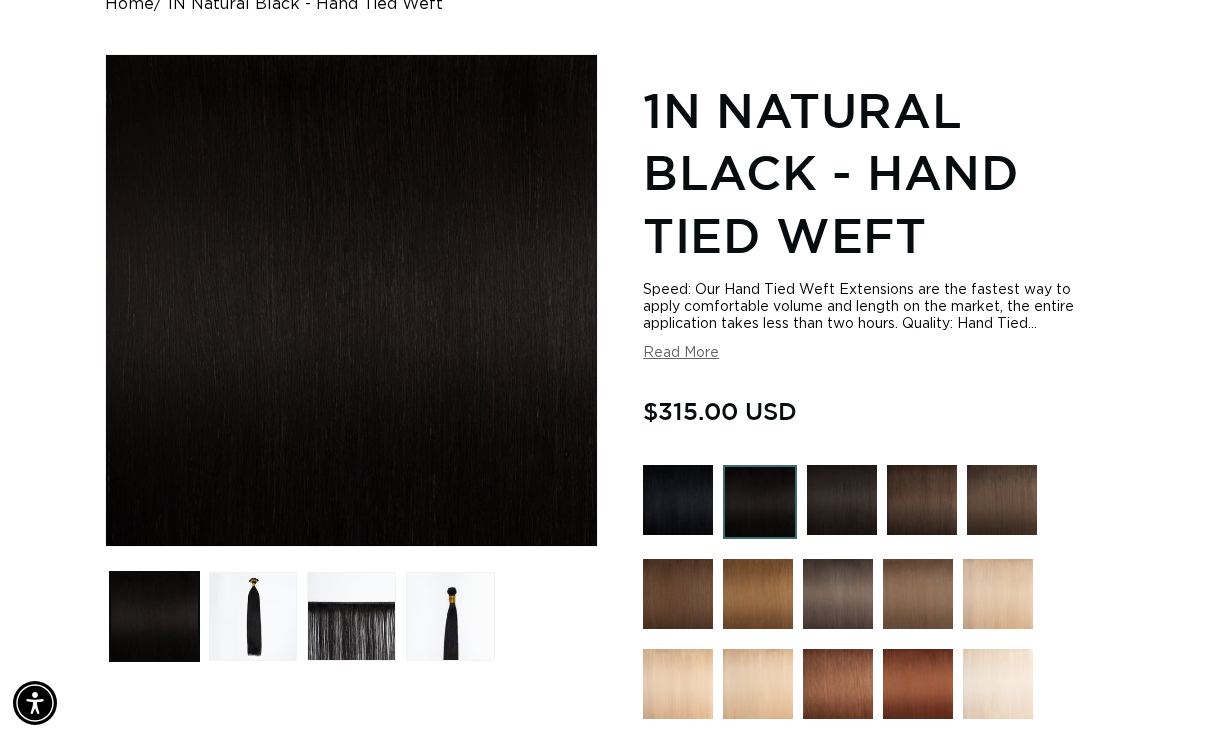 click at bounding box center (760, 502) 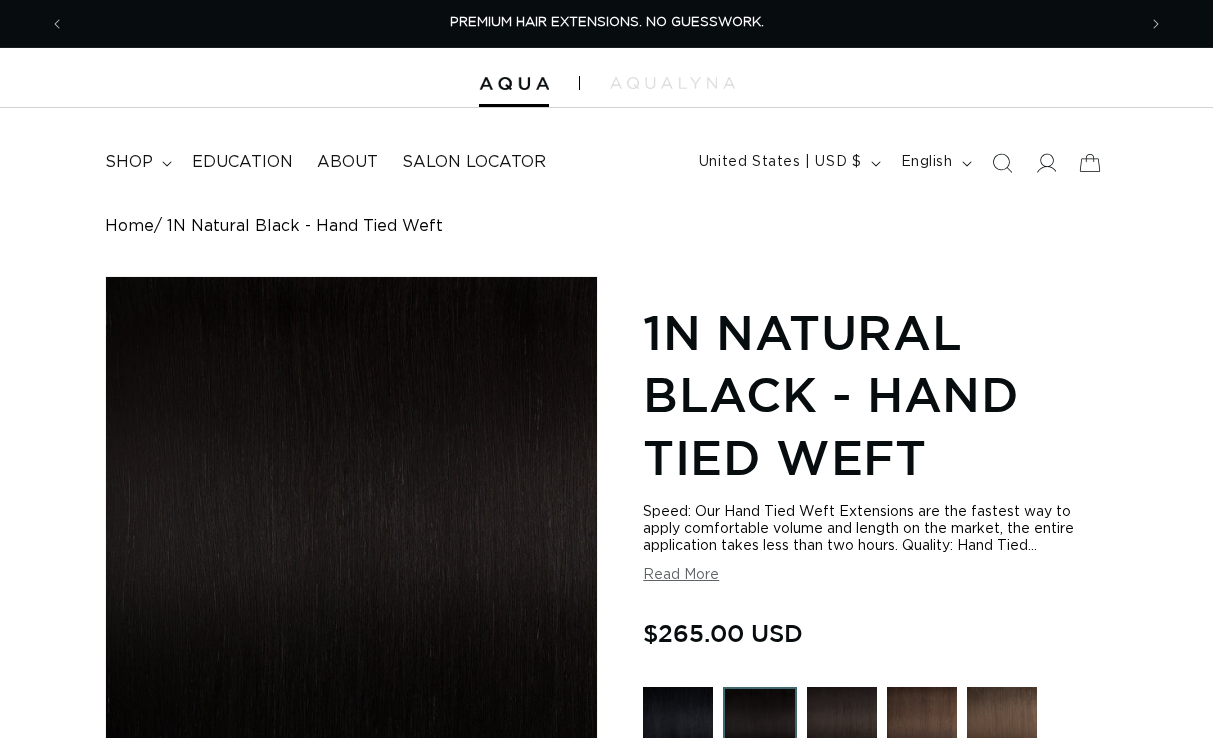 scroll, scrollTop: 0, scrollLeft: 0, axis: both 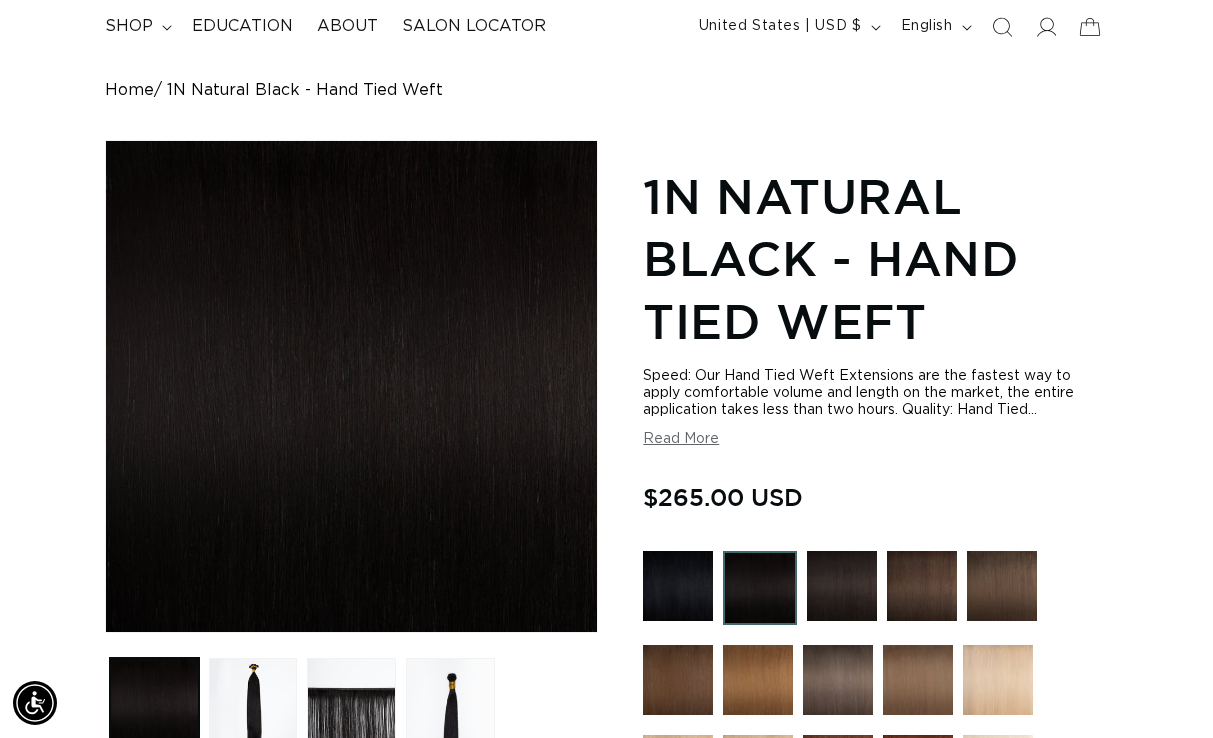 click at bounding box center [678, 586] 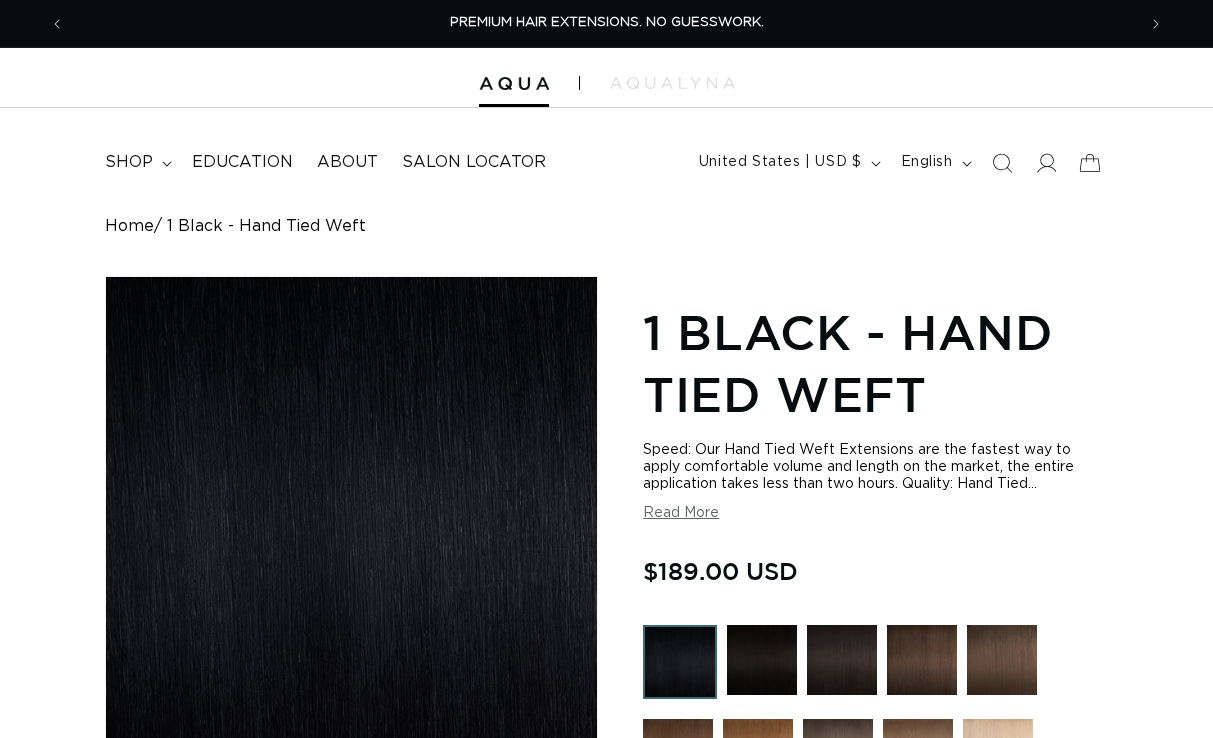scroll, scrollTop: 0, scrollLeft: 0, axis: both 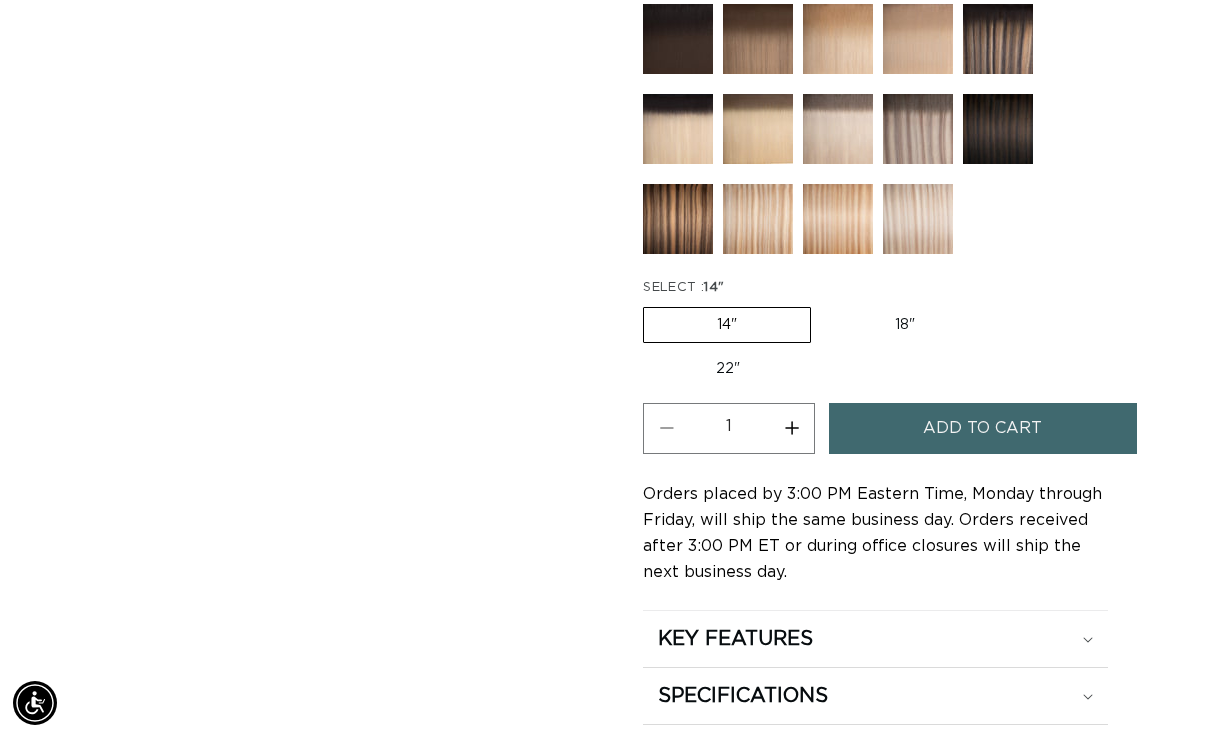 click on "22" Variant sold out or unavailable" at bounding box center (728, 369) 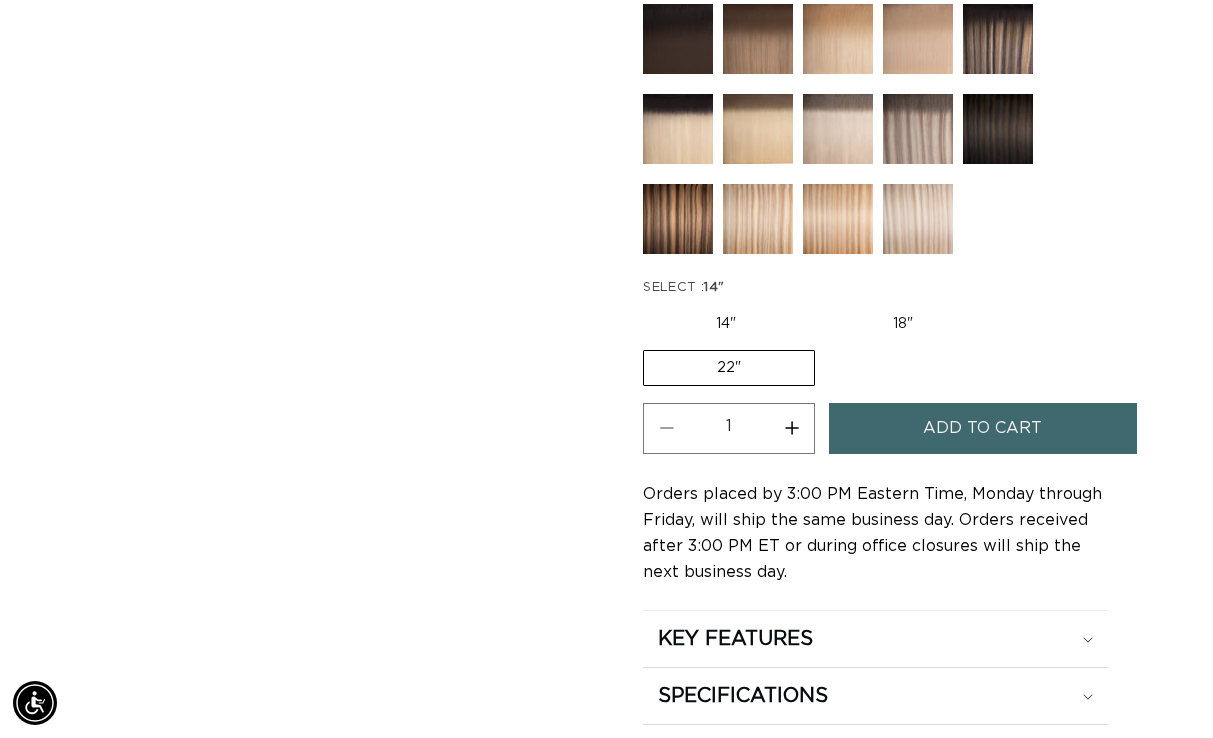 scroll, scrollTop: 0, scrollLeft: 1071, axis: horizontal 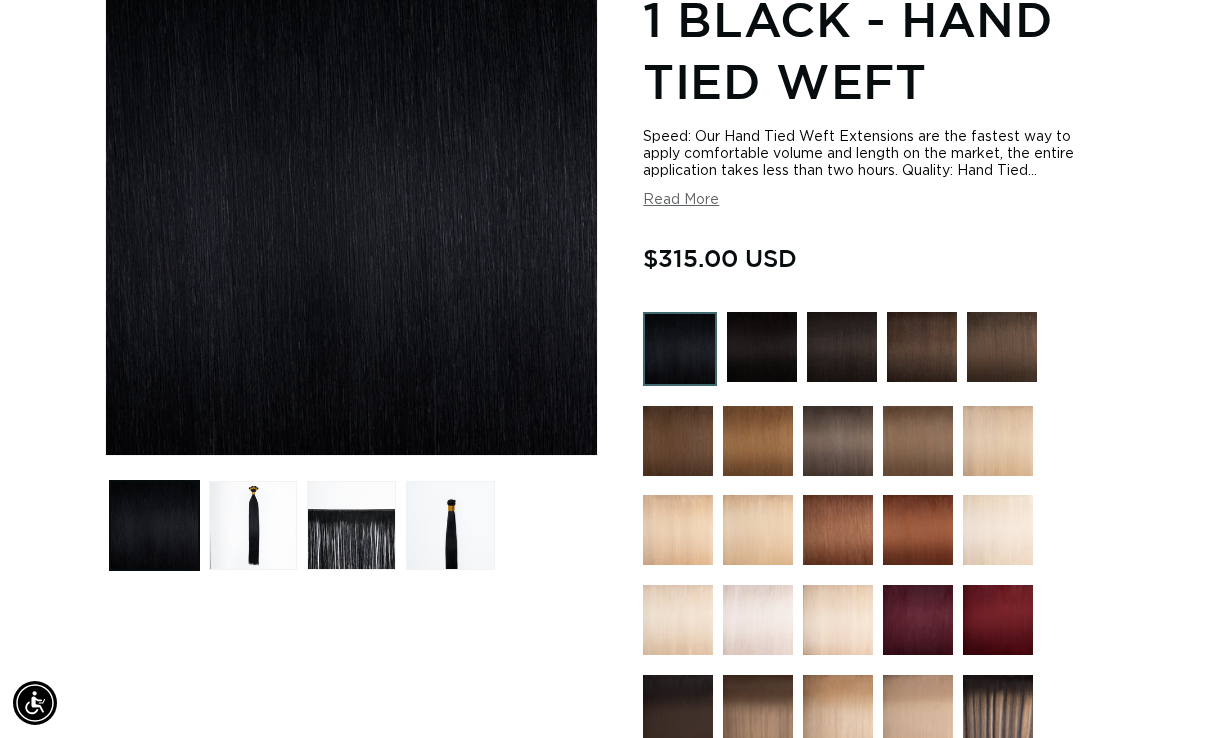 click at bounding box center [762, 347] 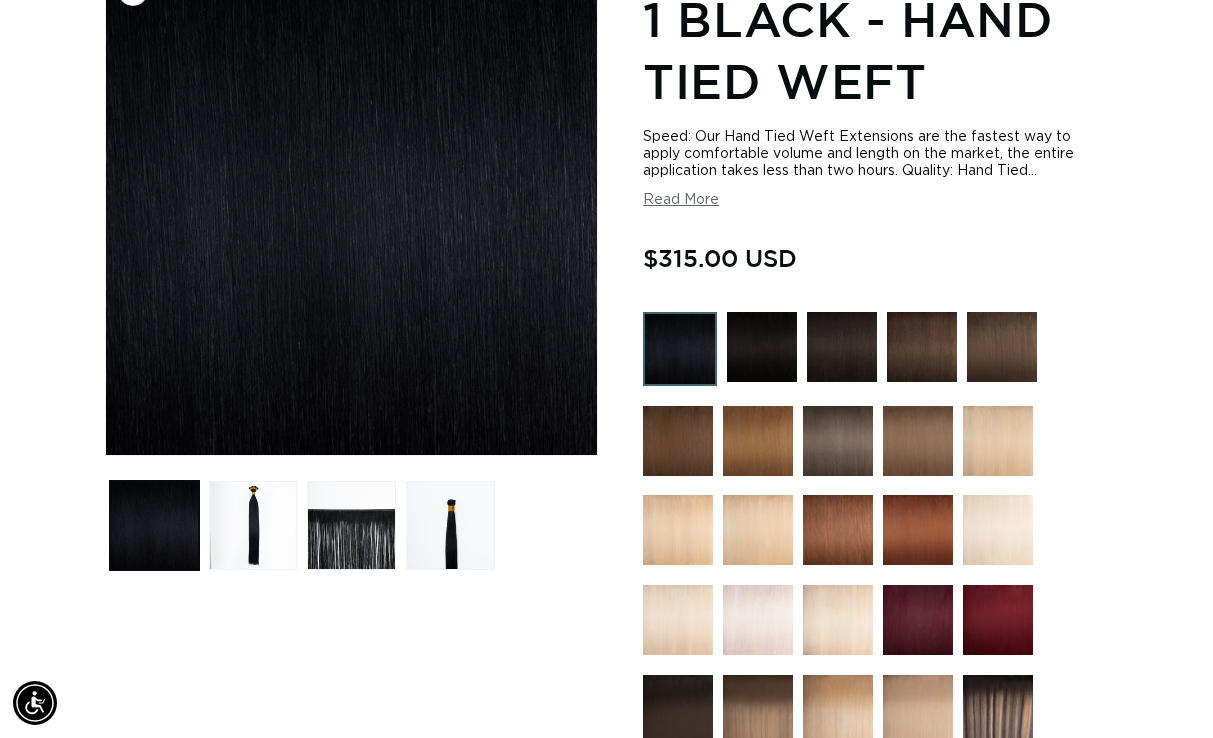scroll, scrollTop: 203, scrollLeft: 0, axis: vertical 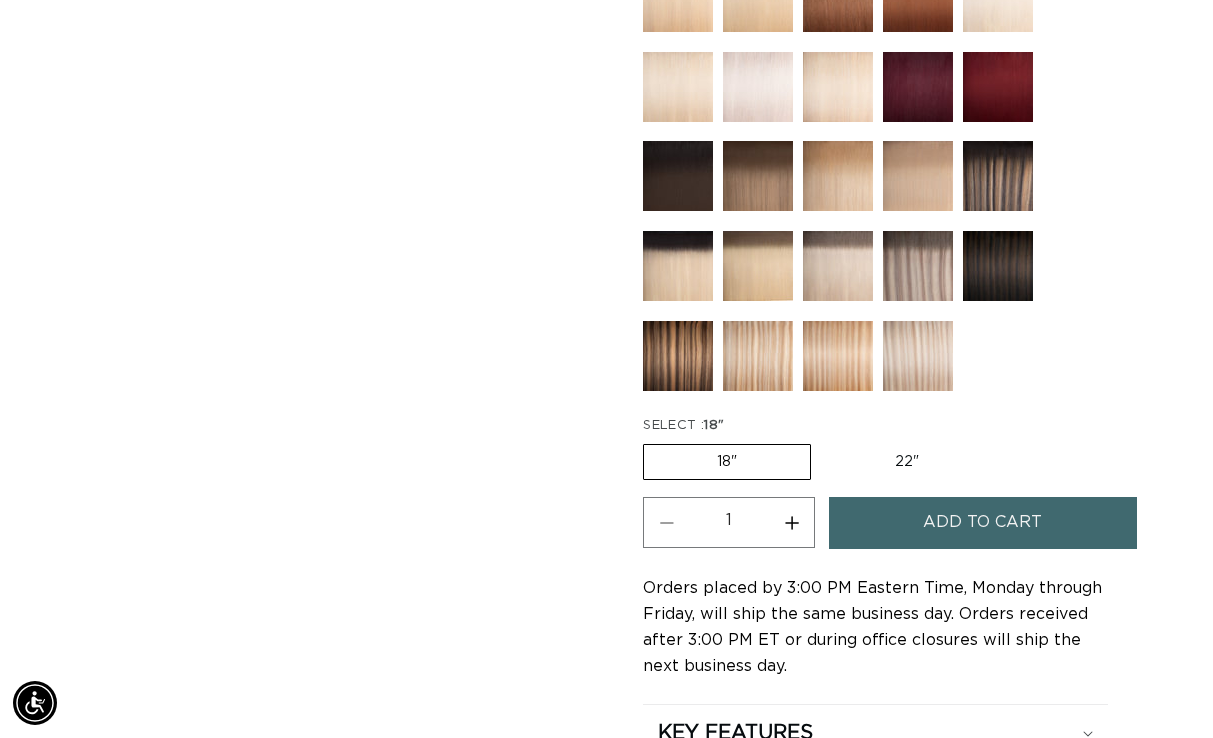 click on "Add to cart" at bounding box center [982, 522] 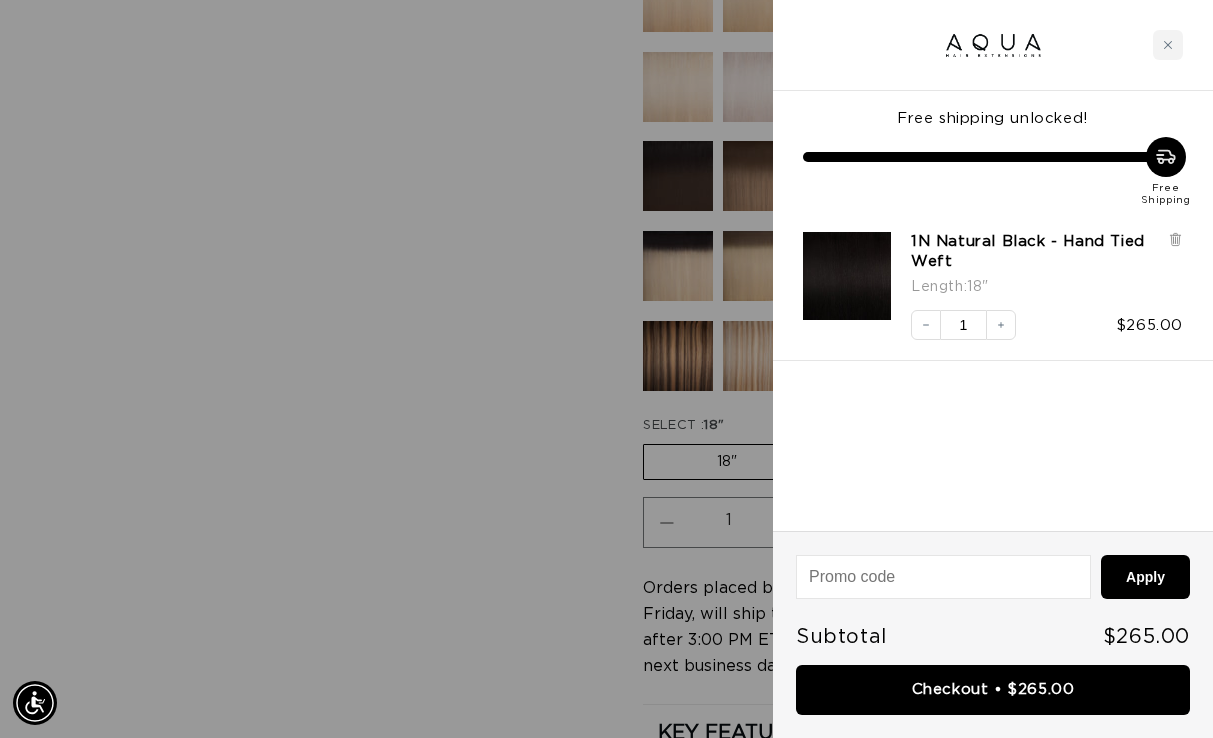 scroll, scrollTop: 0, scrollLeft: 0, axis: both 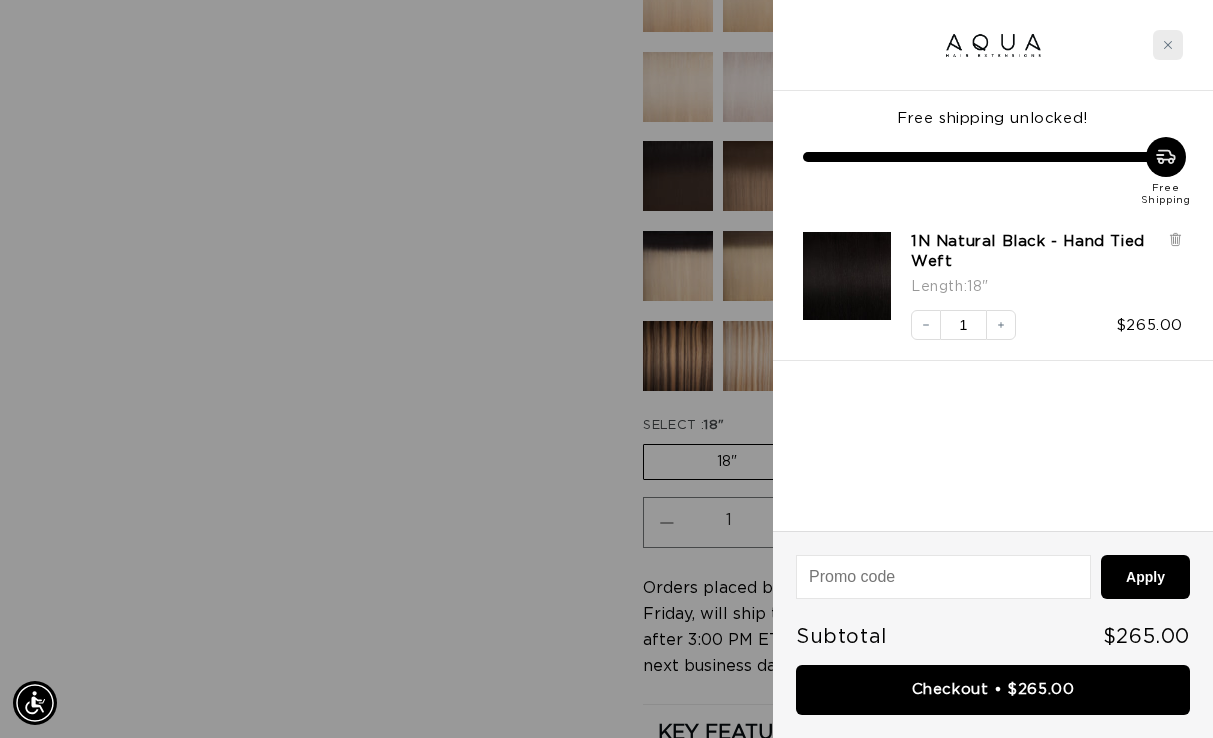 click 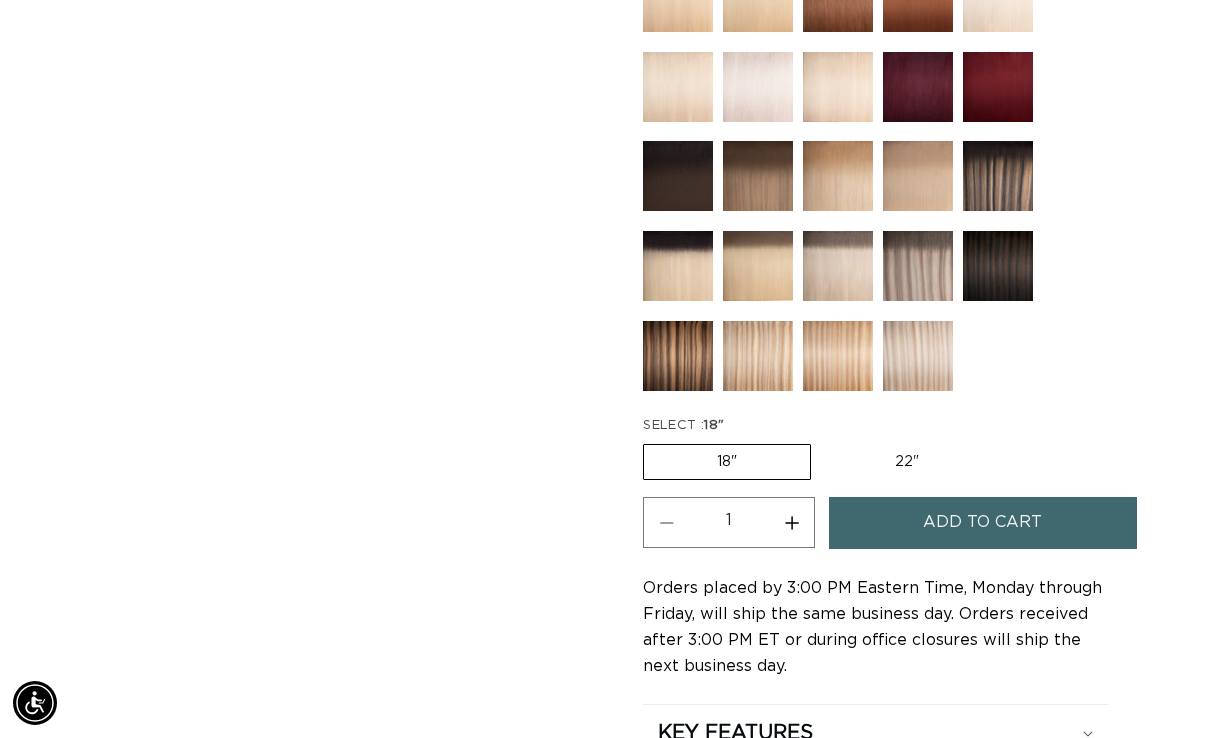 scroll, scrollTop: 0, scrollLeft: 1071, axis: horizontal 